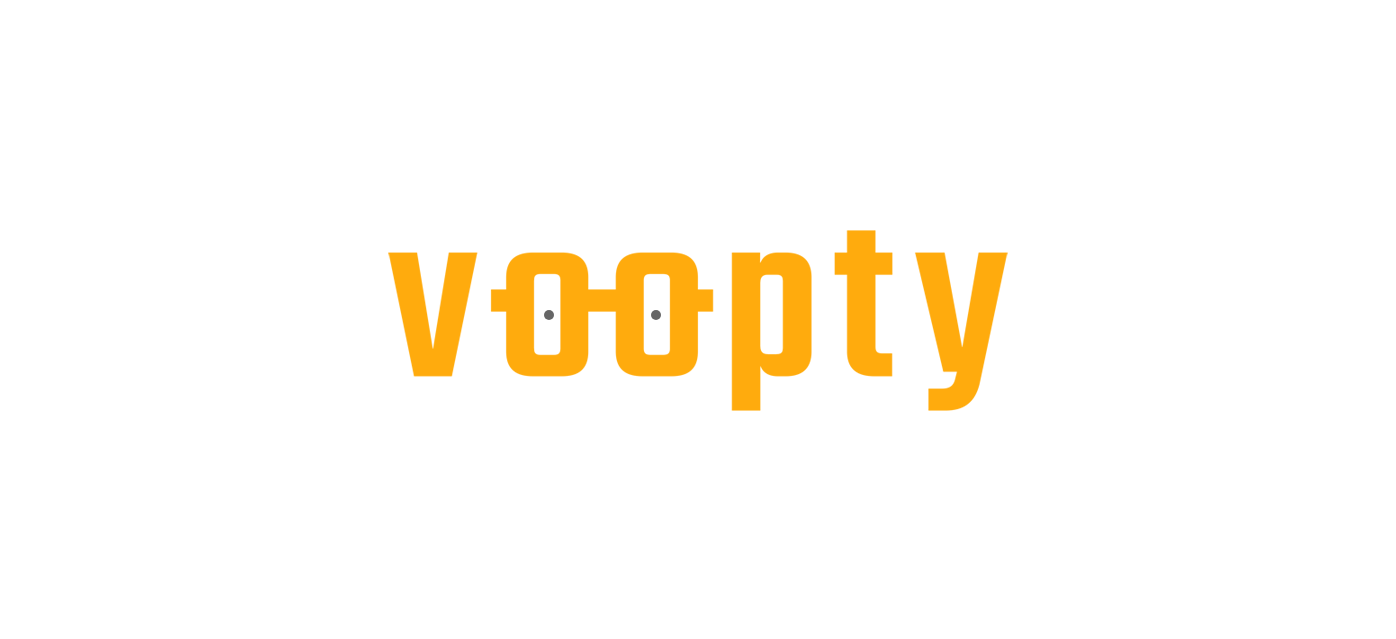 scroll, scrollTop: 0, scrollLeft: 0, axis: both 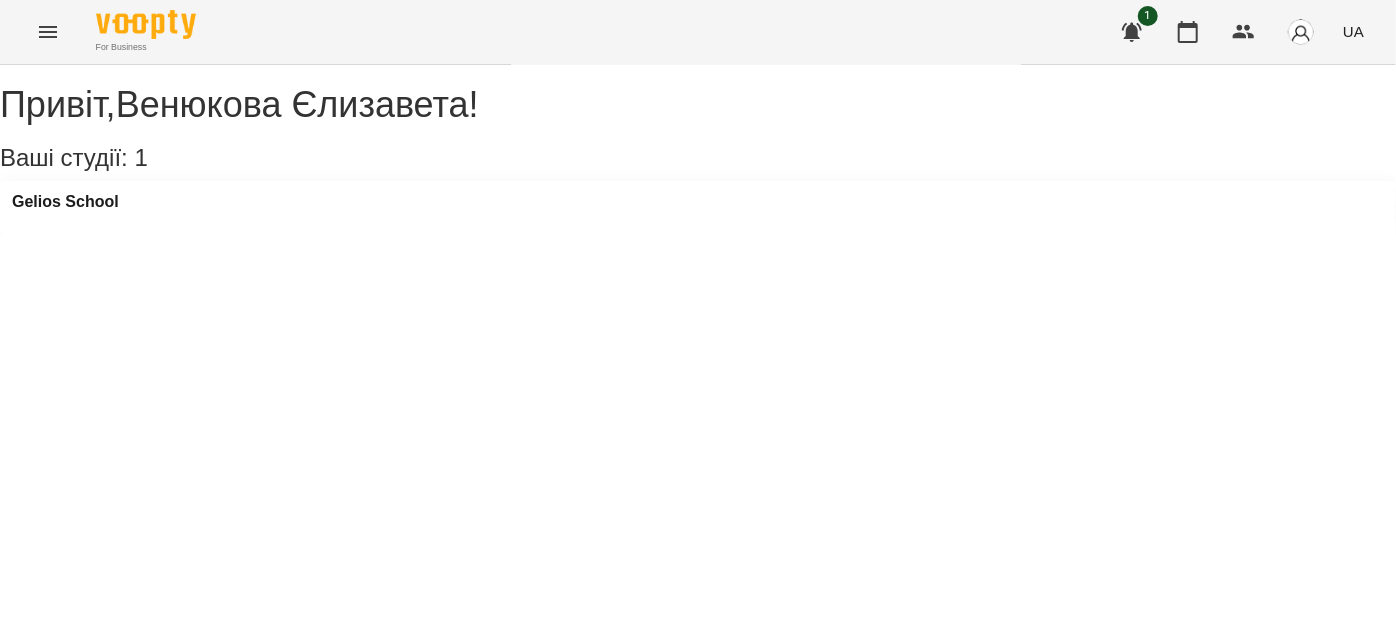 click 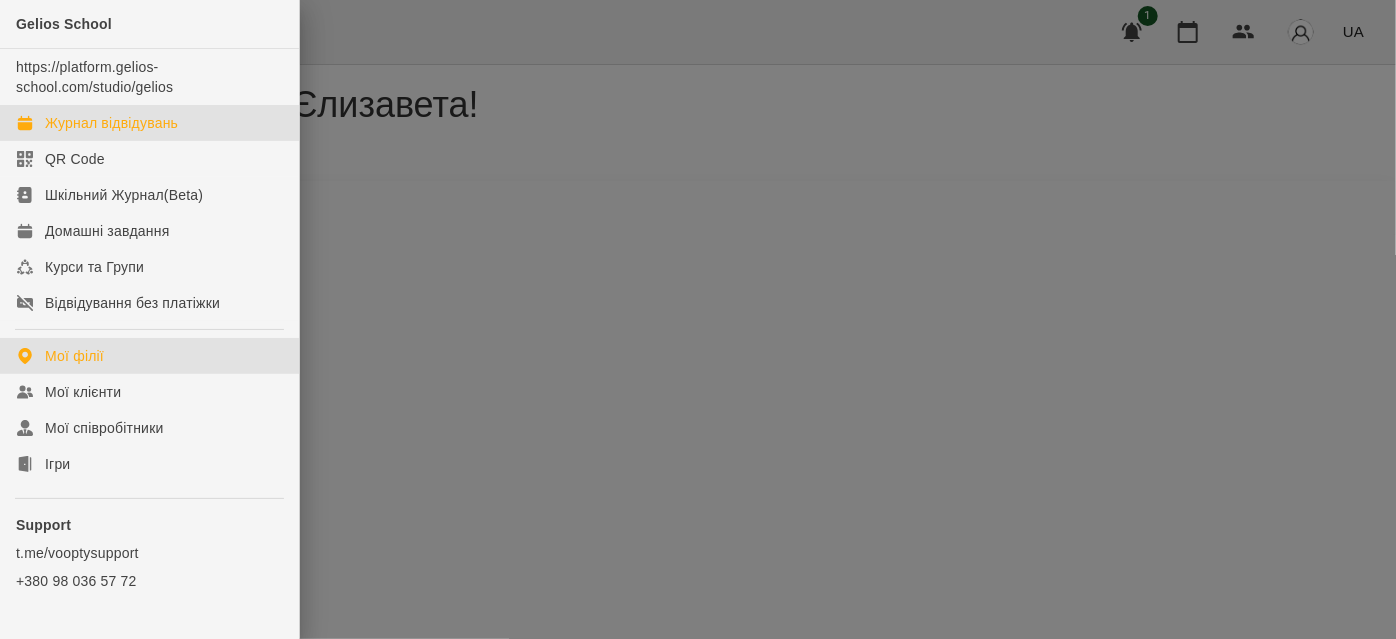click on "Журнал відвідувань" at bounding box center [111, 123] 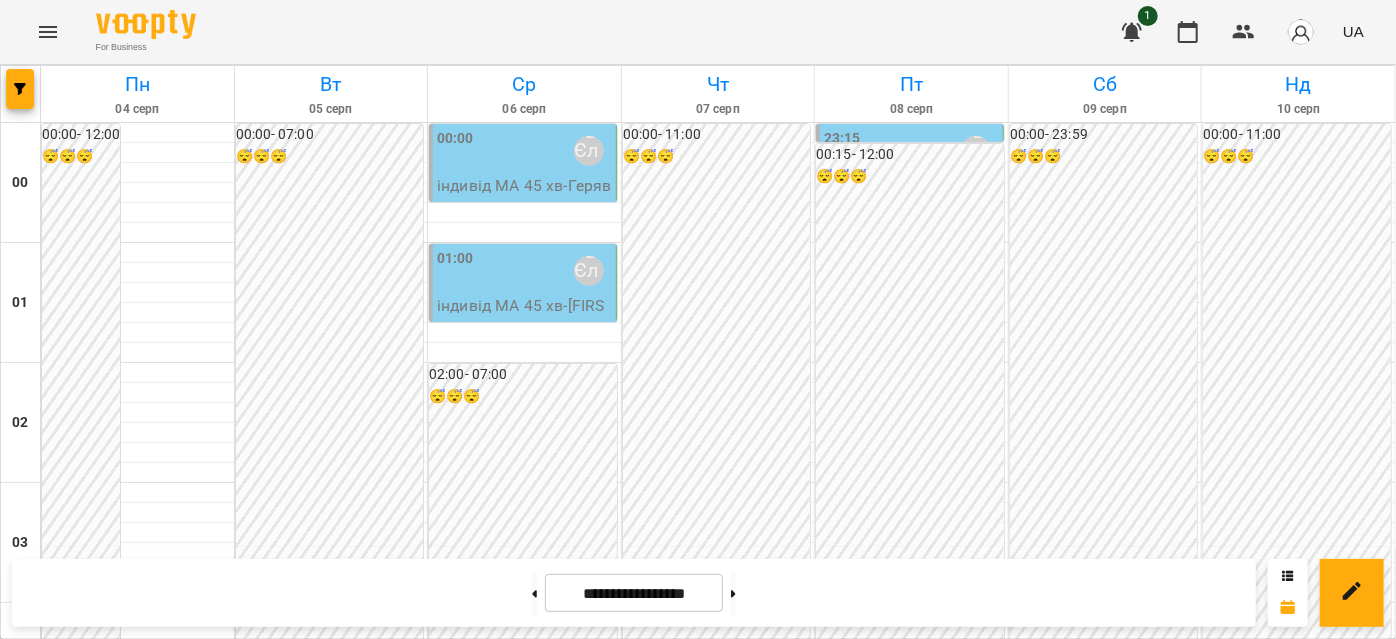 scroll, scrollTop: 2272, scrollLeft: 0, axis: vertical 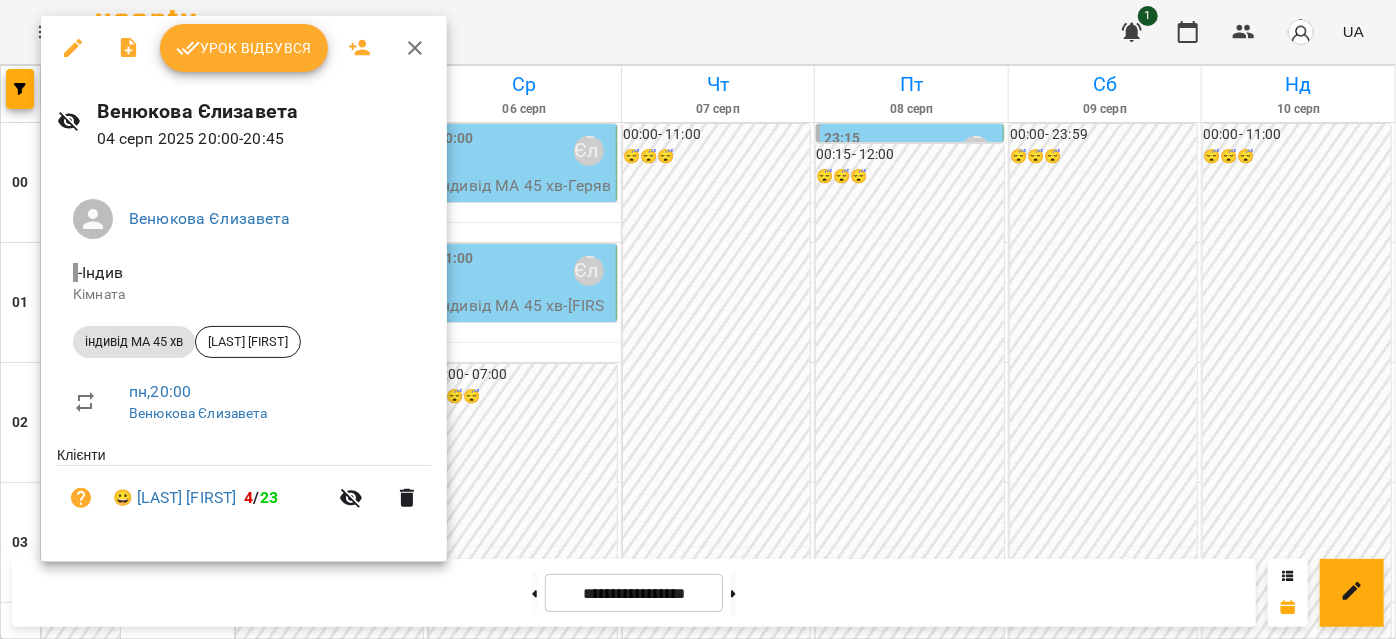 click on "Урок відбувся" at bounding box center [244, 48] 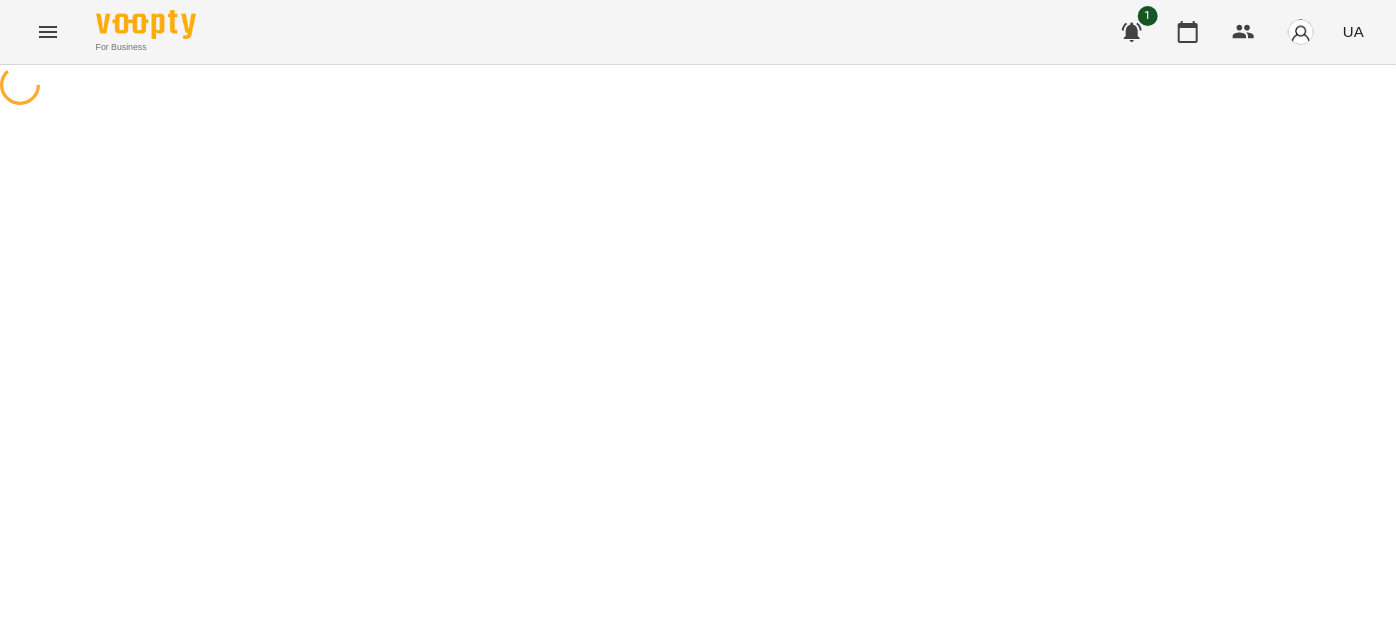 click 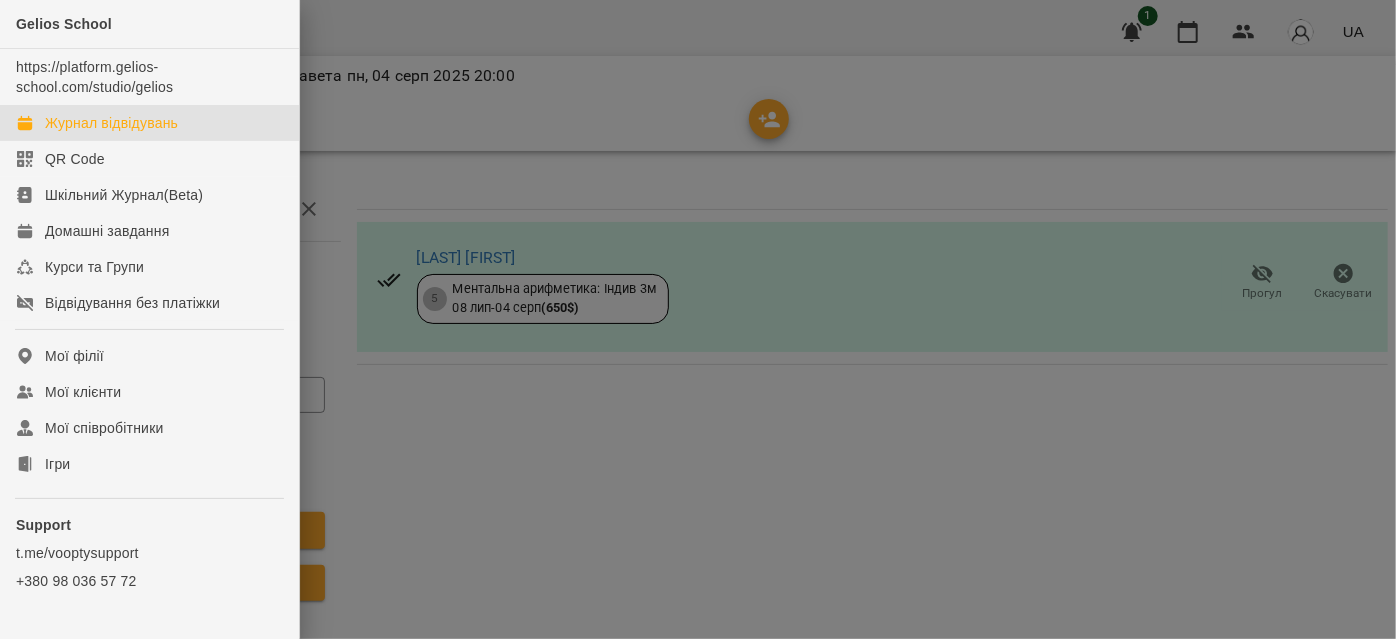 click on "Журнал відвідувань" at bounding box center (111, 123) 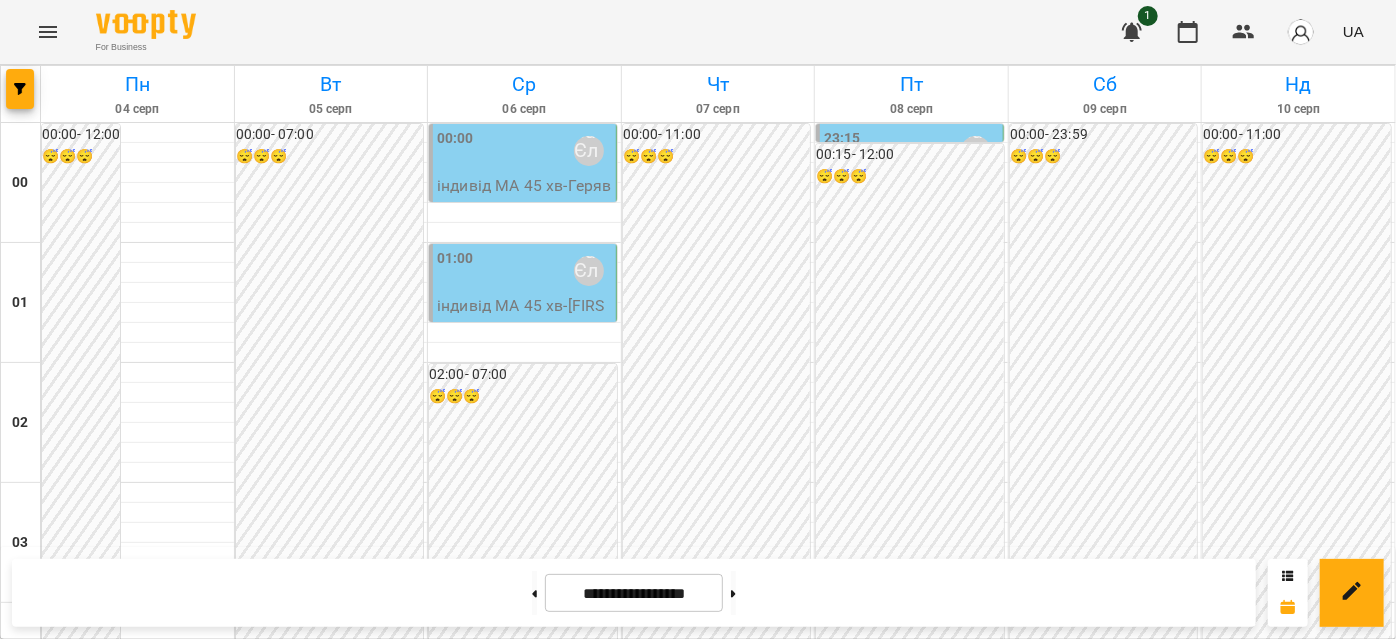 scroll, scrollTop: 2272, scrollLeft: 0, axis: vertical 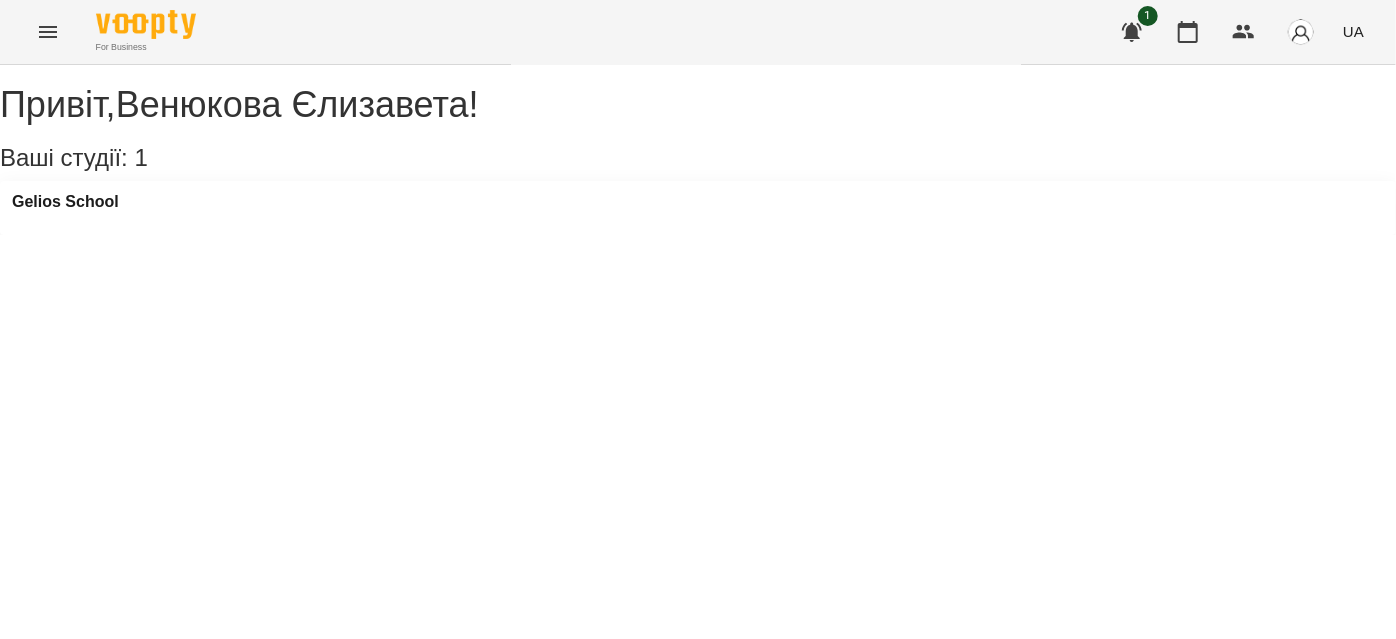 click 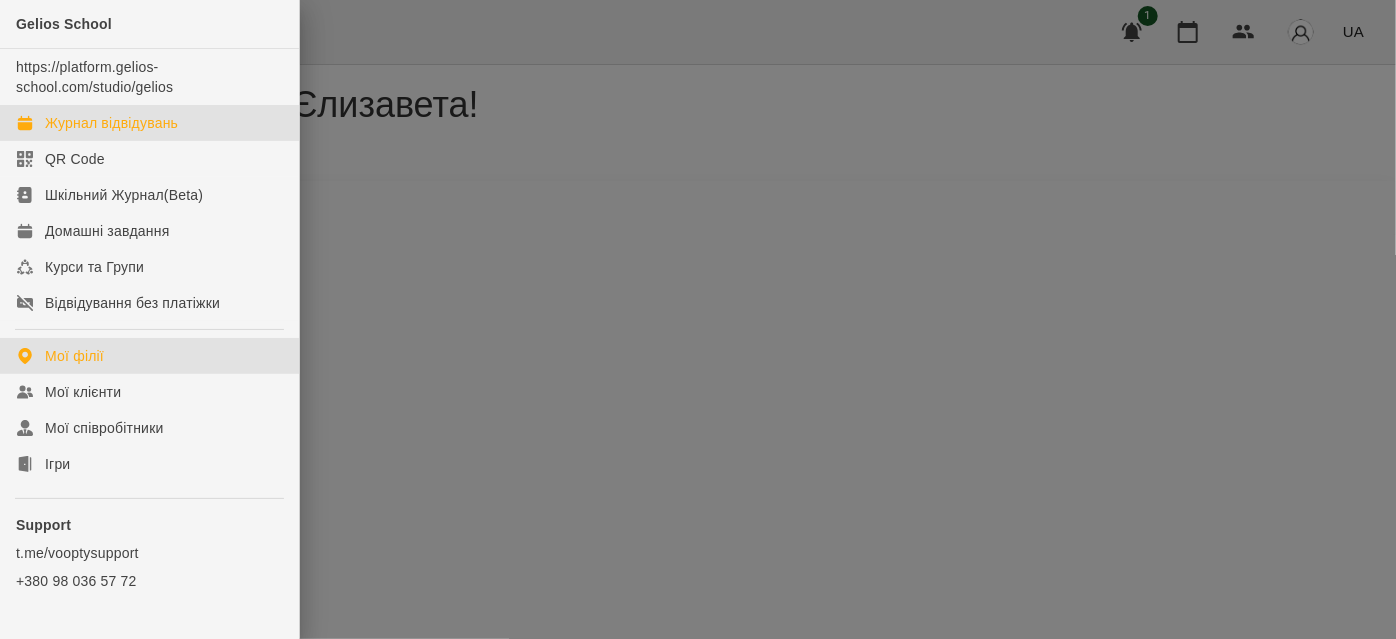click on "Журнал відвідувань" at bounding box center (111, 123) 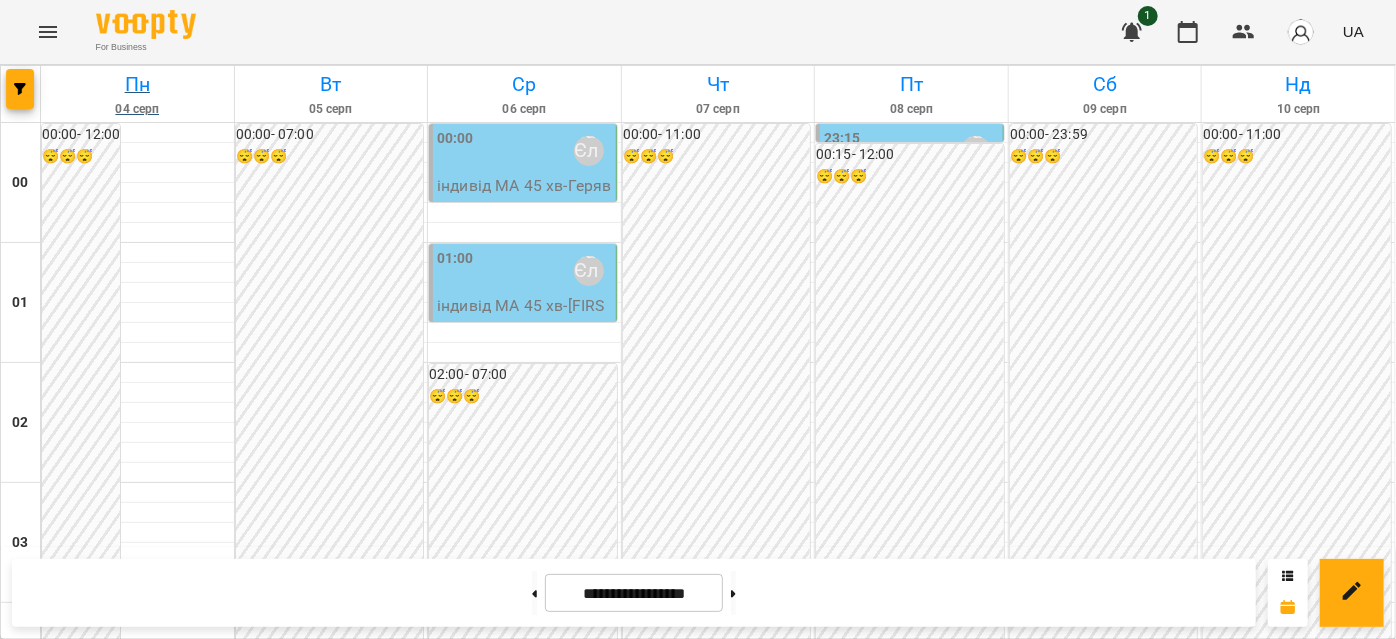 scroll, scrollTop: 1727, scrollLeft: 0, axis: vertical 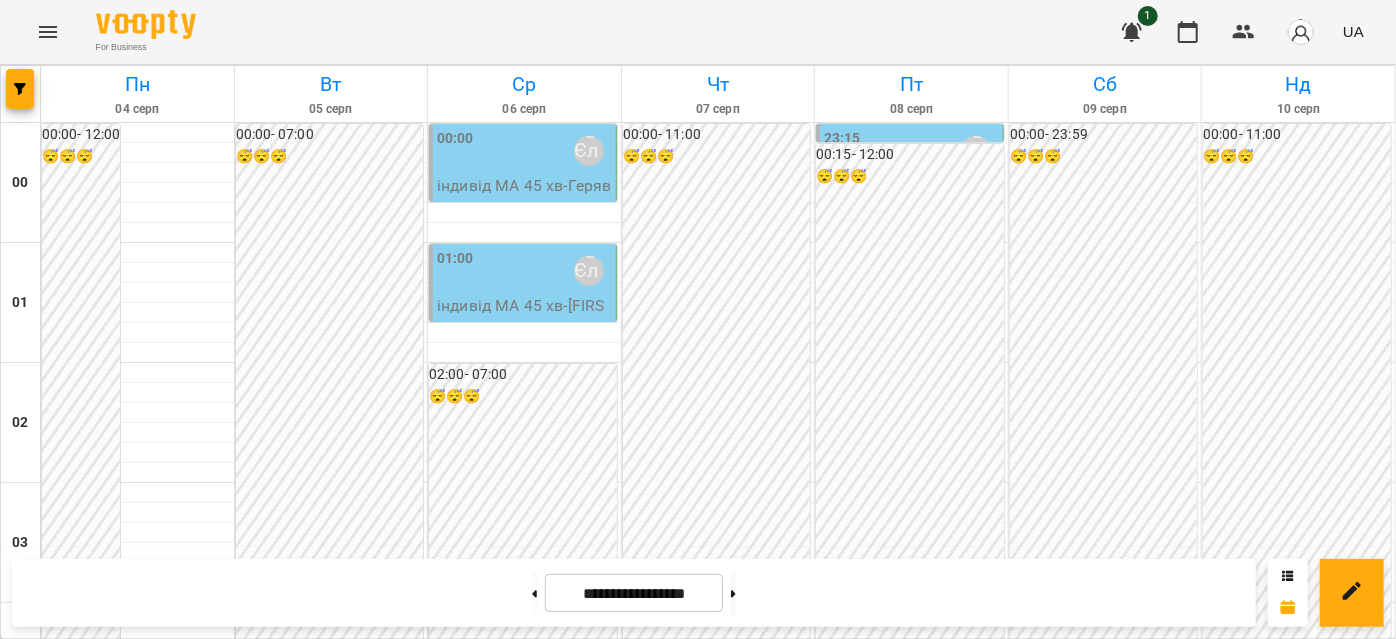 click on "18:00 Венюкова Єлизавета" at bounding box center [331, 2311] 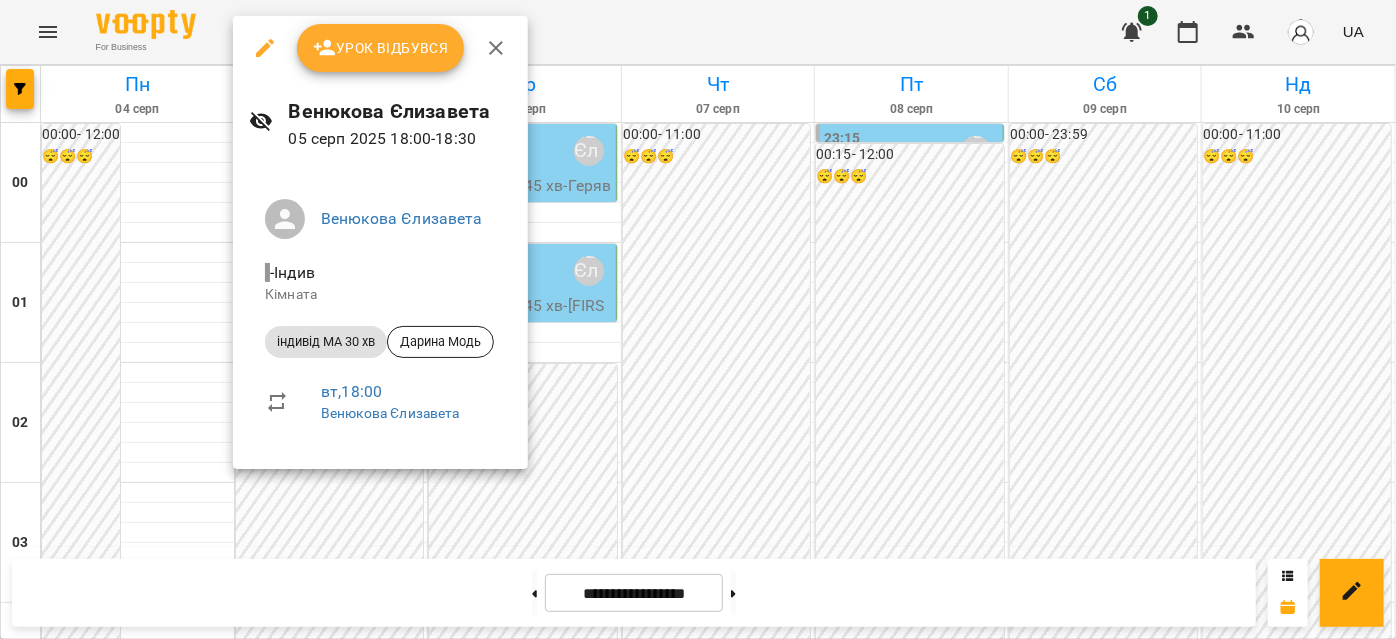 click 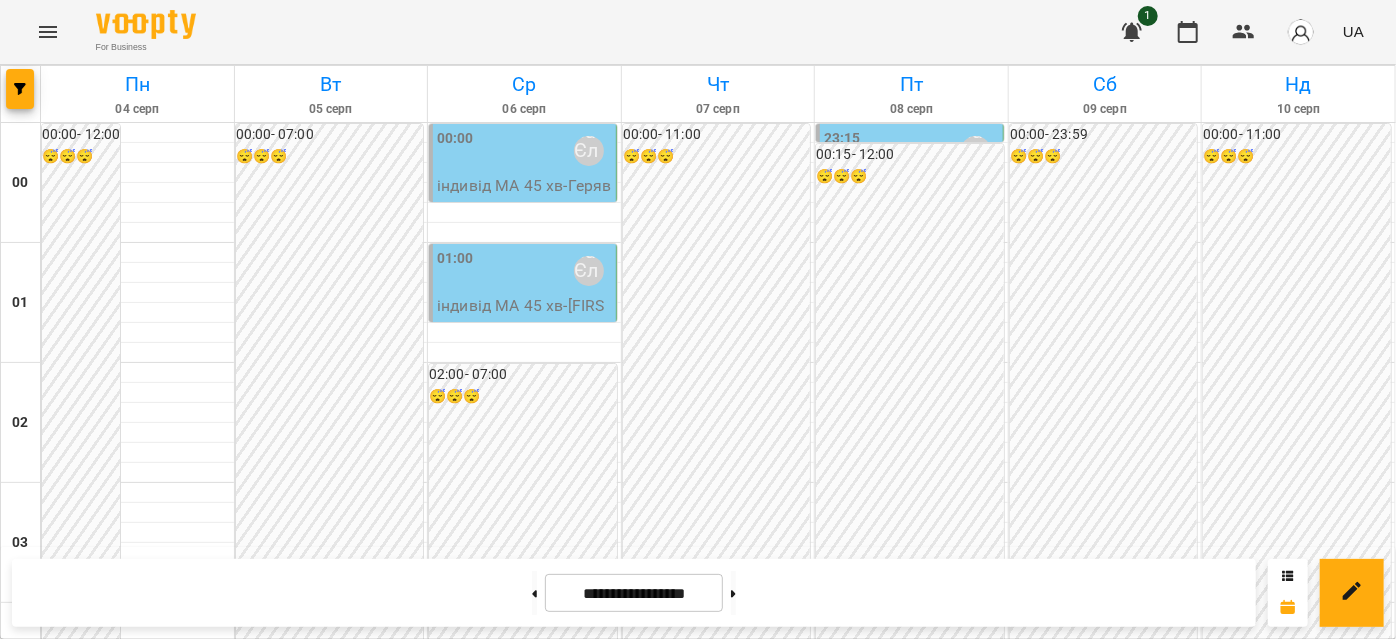scroll, scrollTop: 2181, scrollLeft: 0, axis: vertical 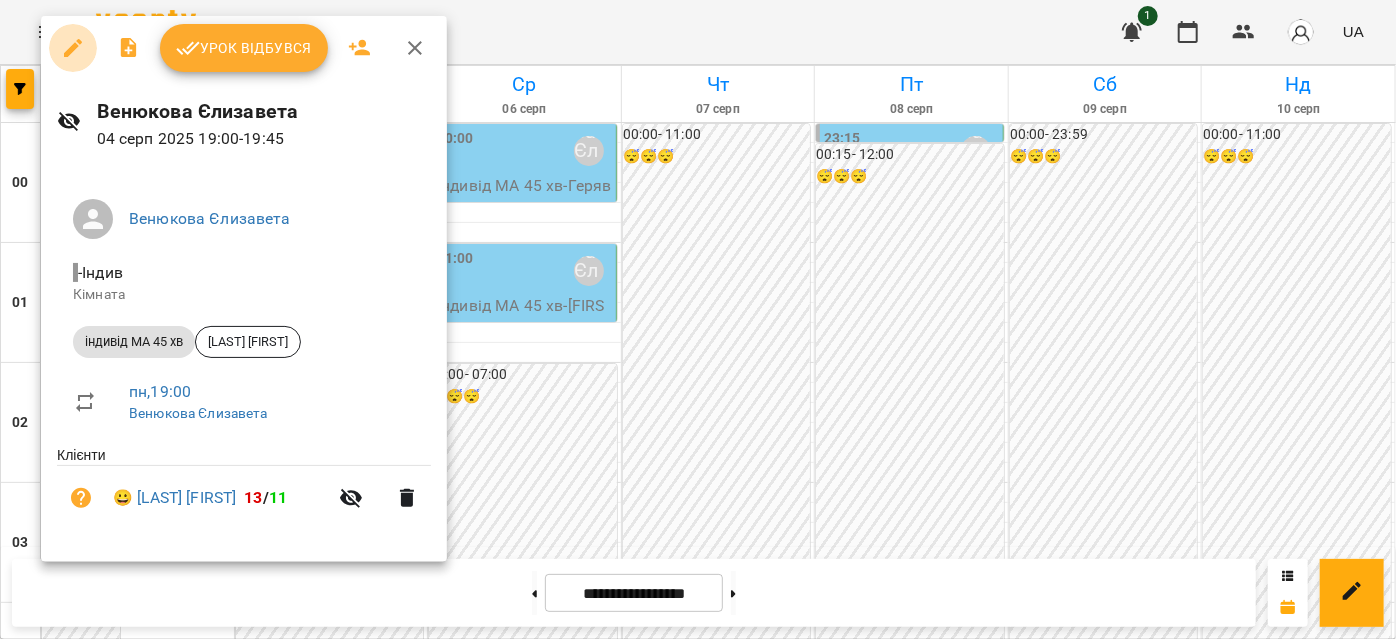 click 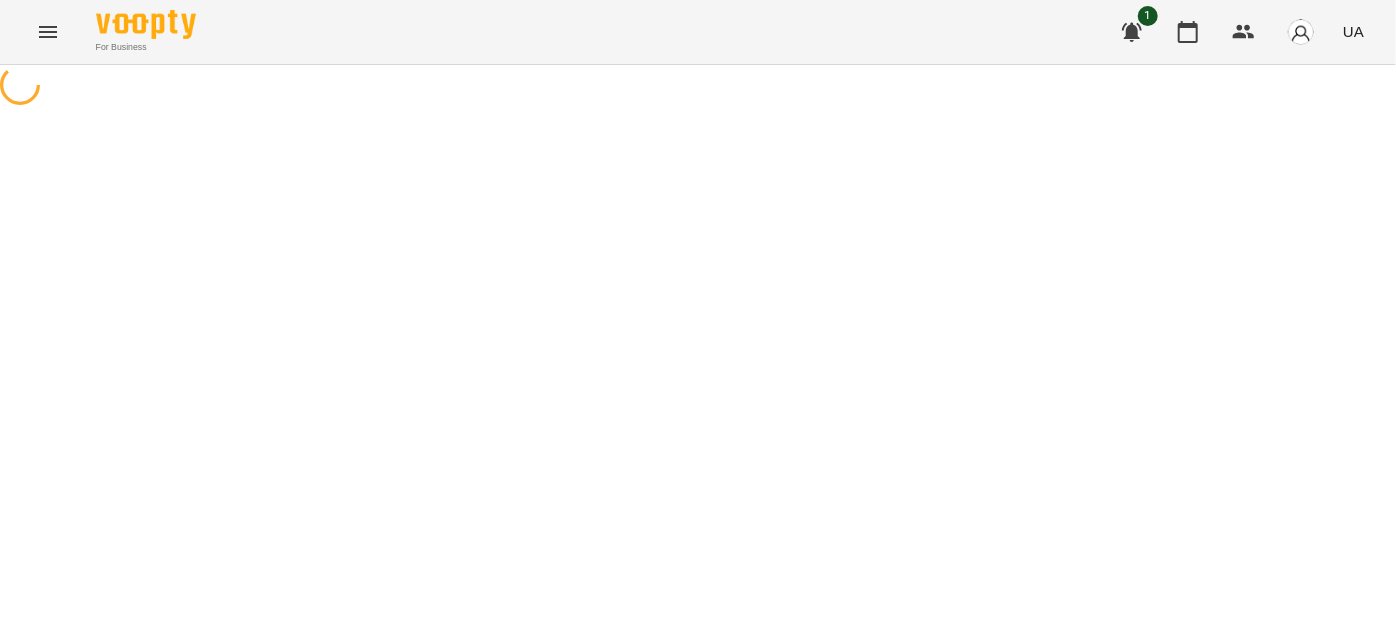 select on "**********" 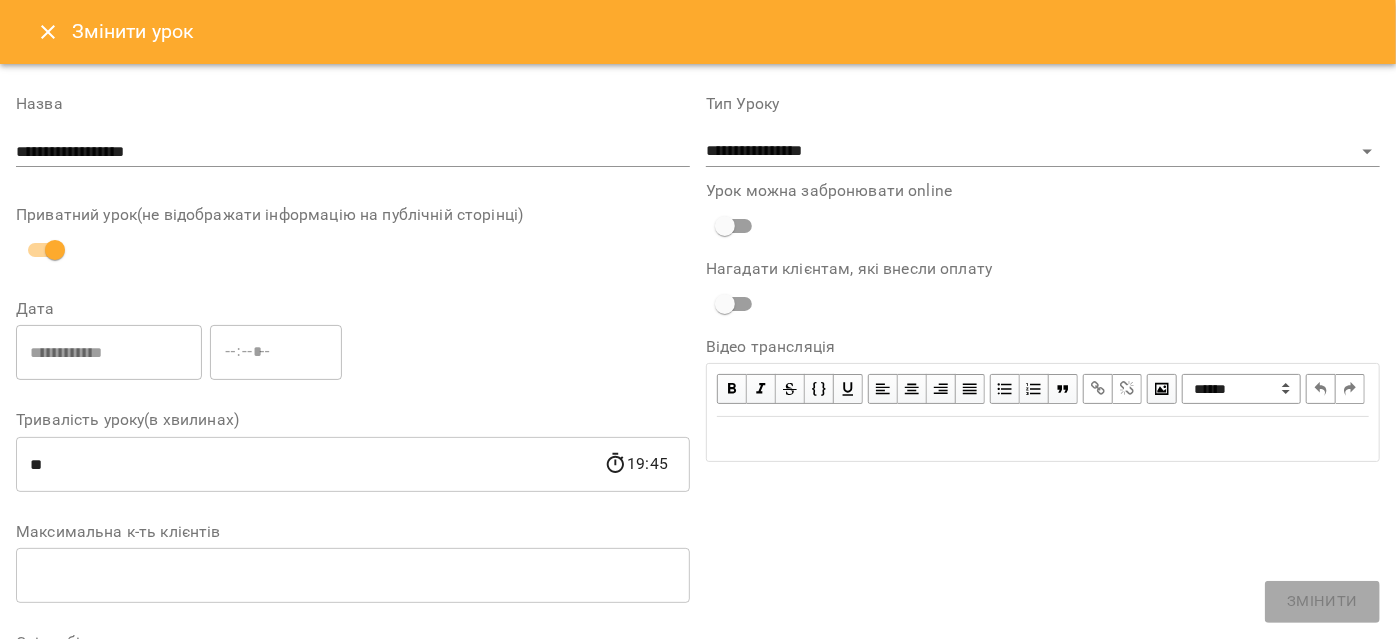 click 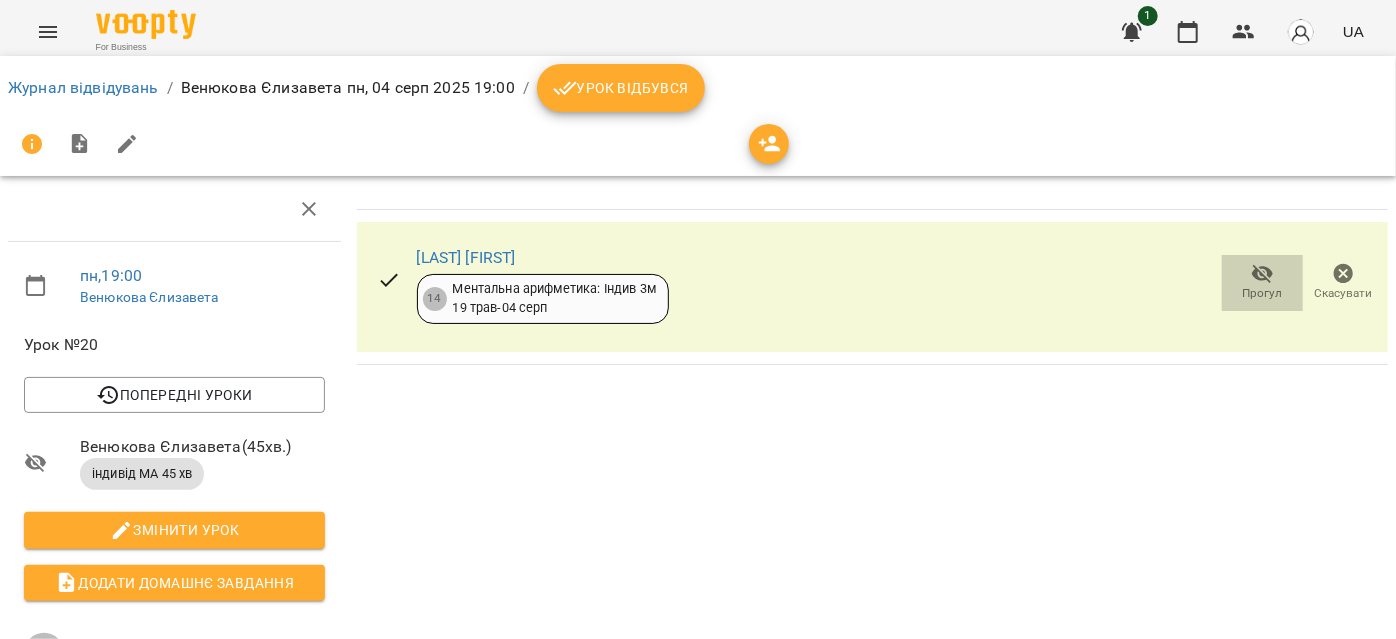 click 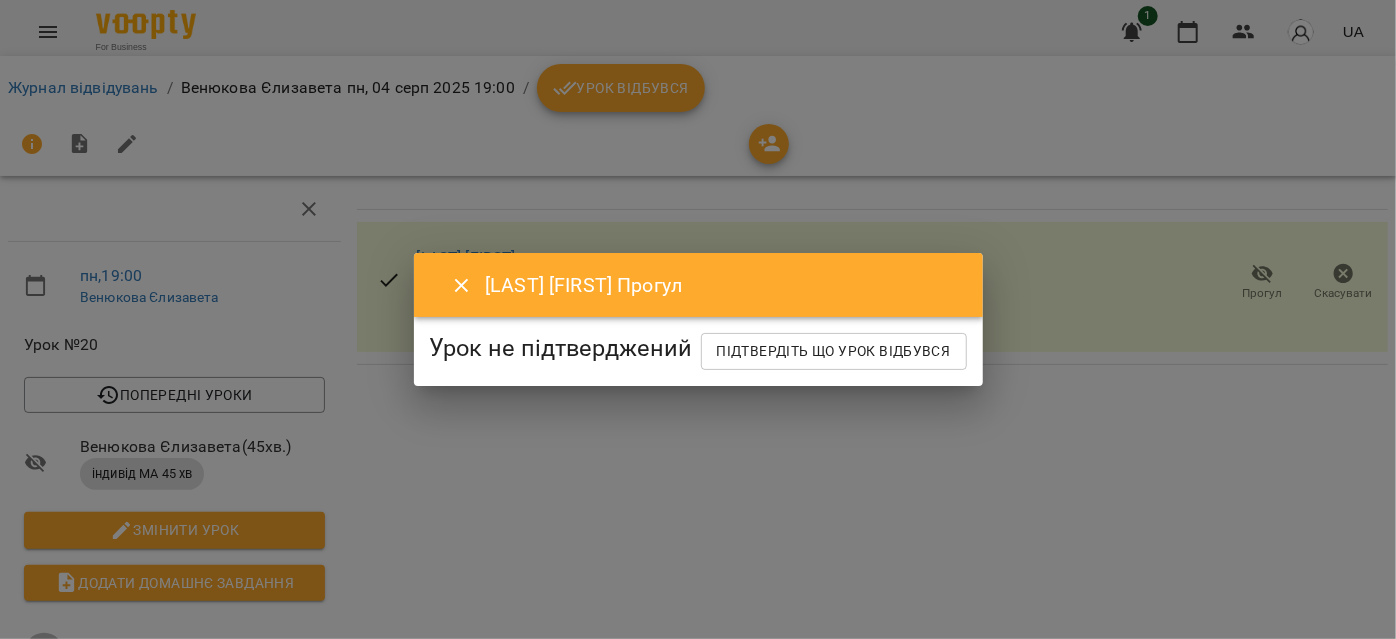click 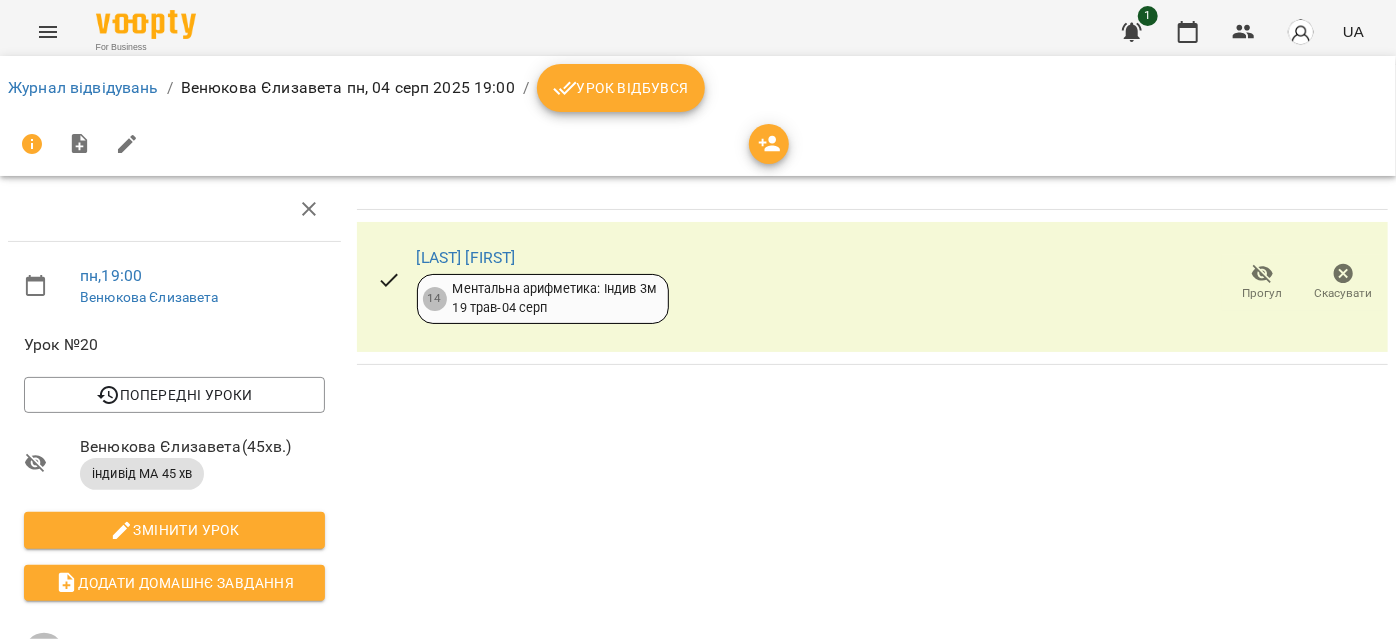 click on "Урок відбувся" at bounding box center (621, 88) 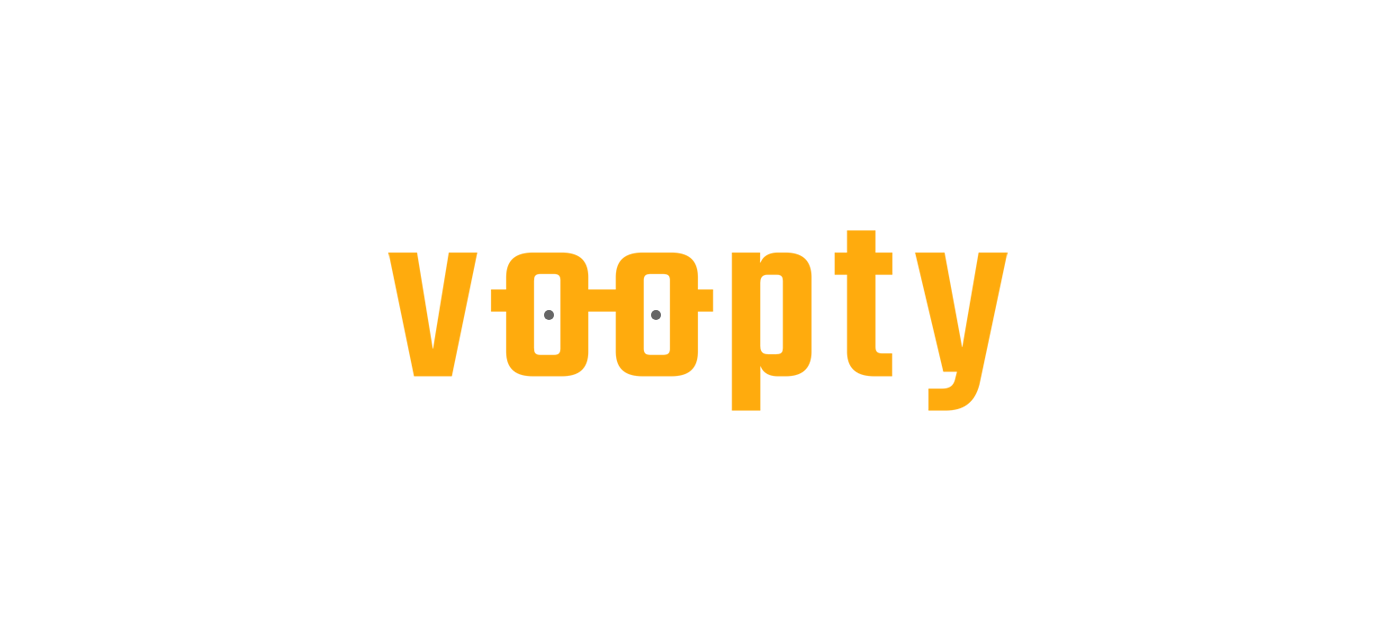 scroll, scrollTop: 0, scrollLeft: 0, axis: both 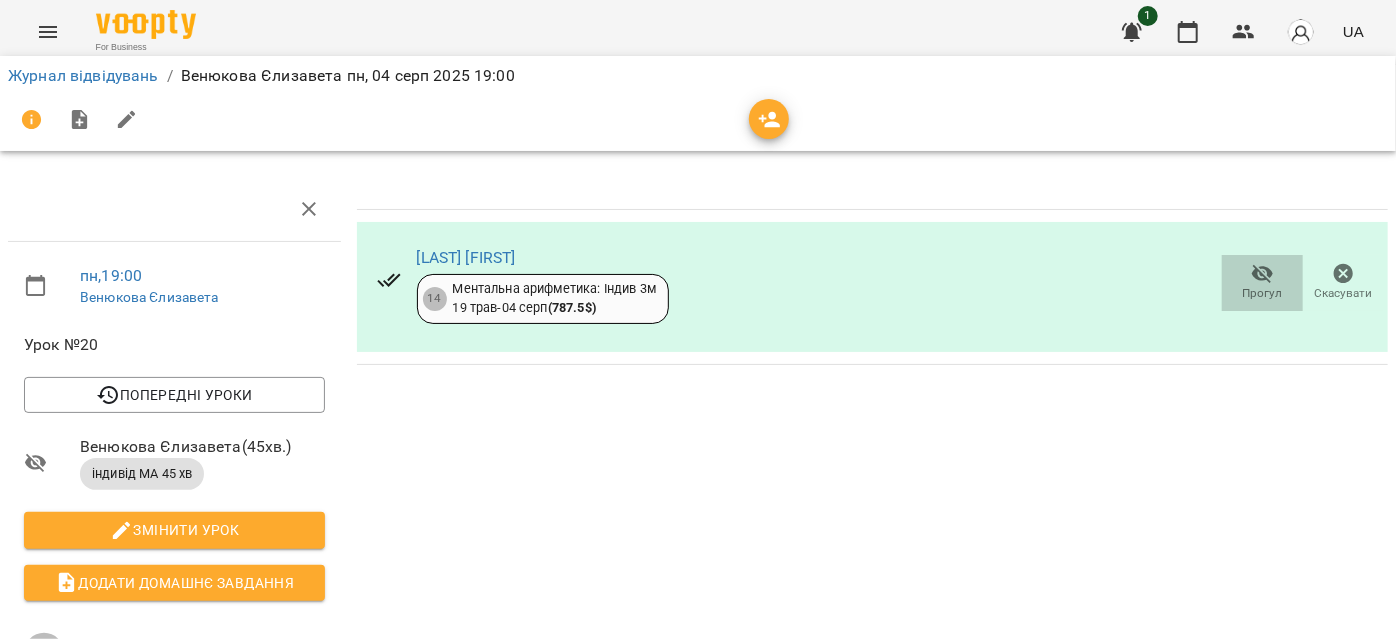 click 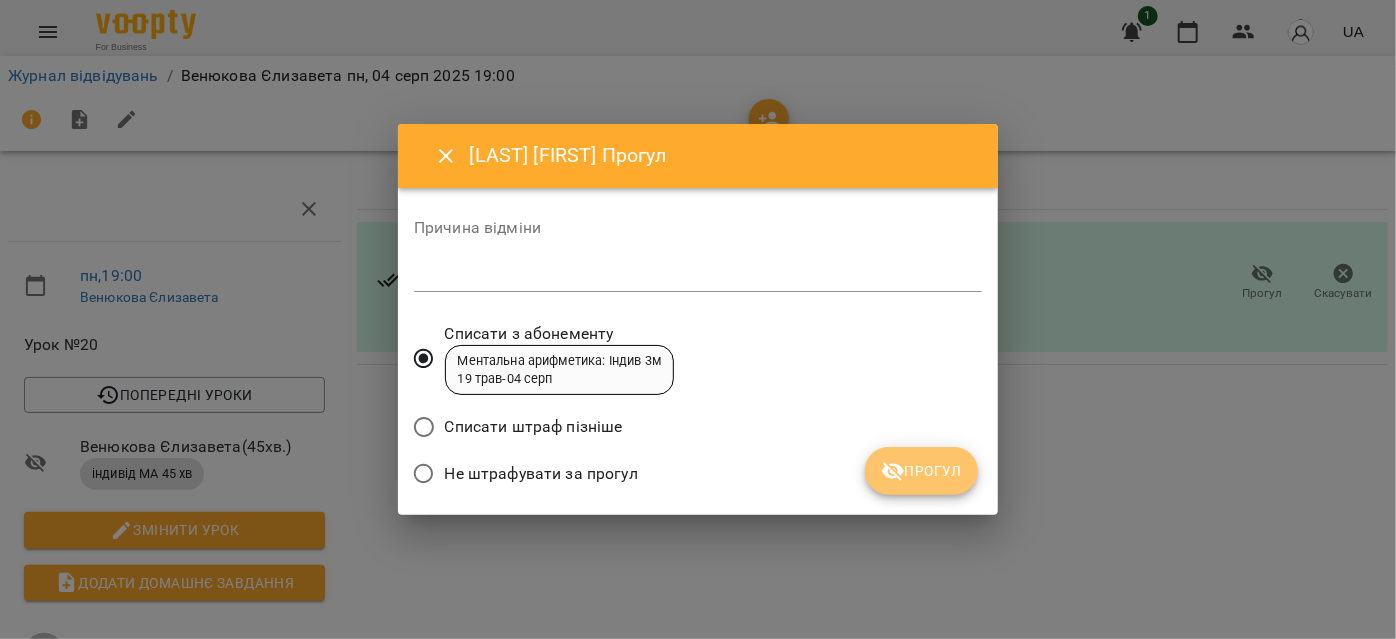 click on "Прогул" at bounding box center [921, 471] 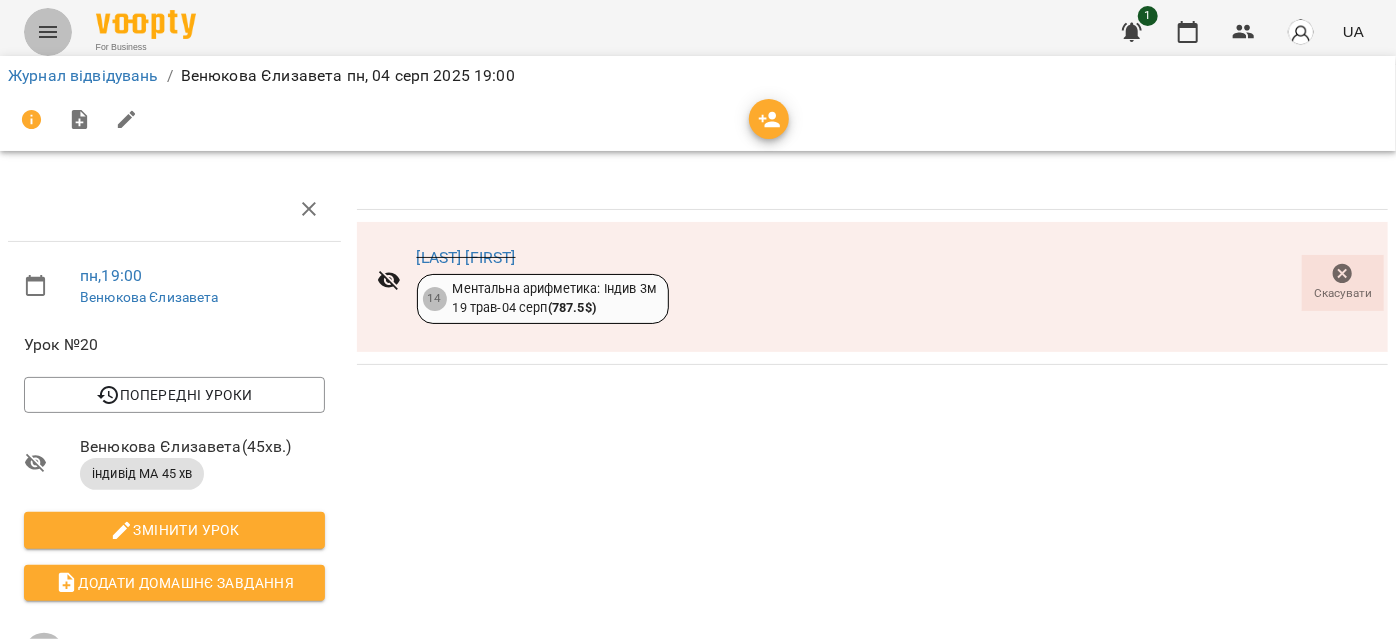 click 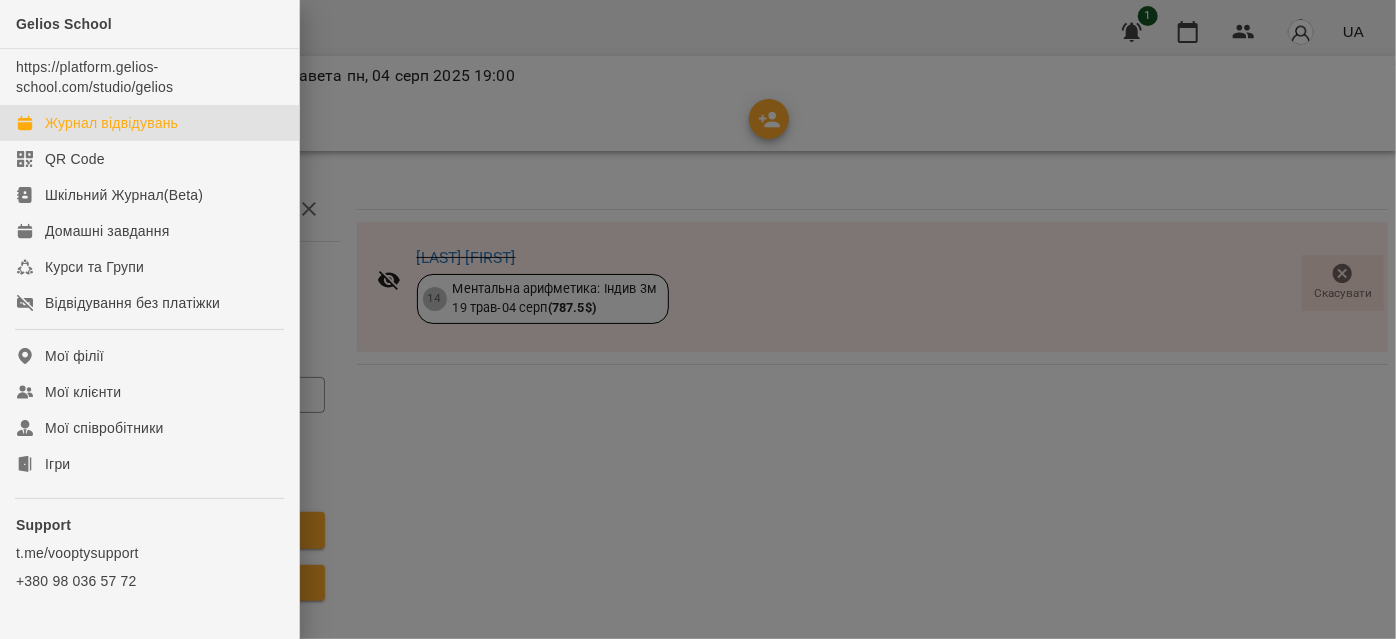 click on "Журнал відвідувань" at bounding box center [111, 123] 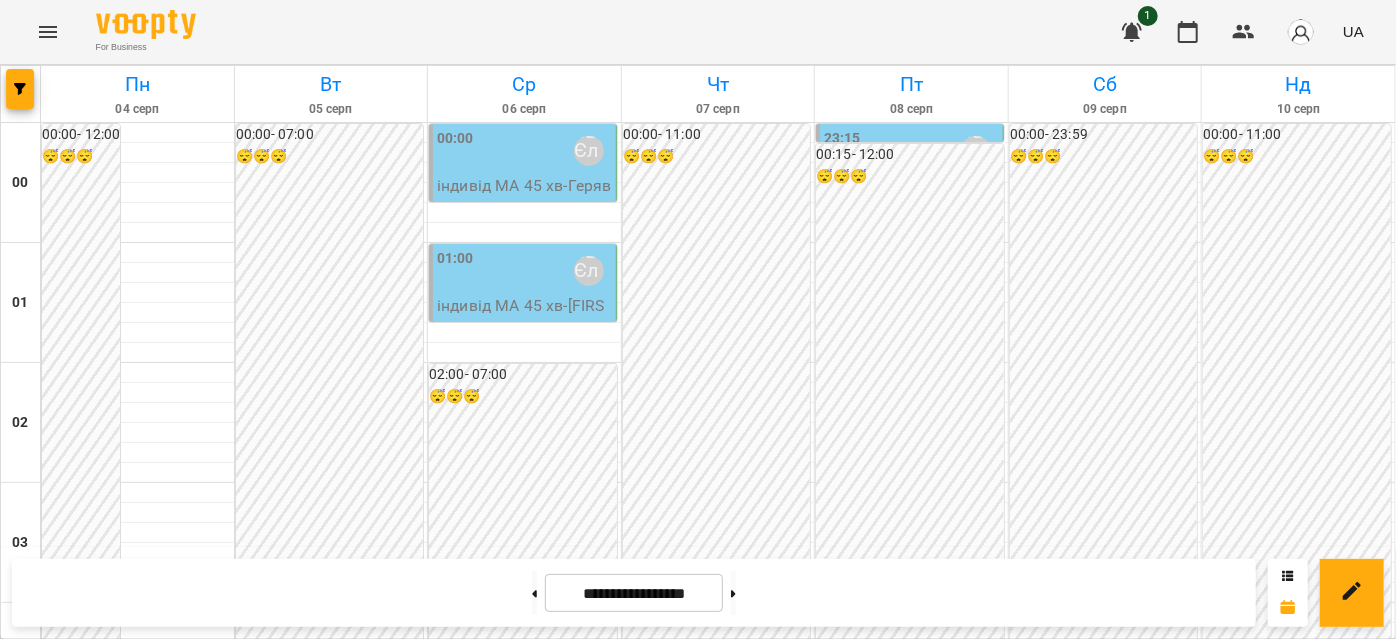 scroll, scrollTop: 2181, scrollLeft: 0, axis: vertical 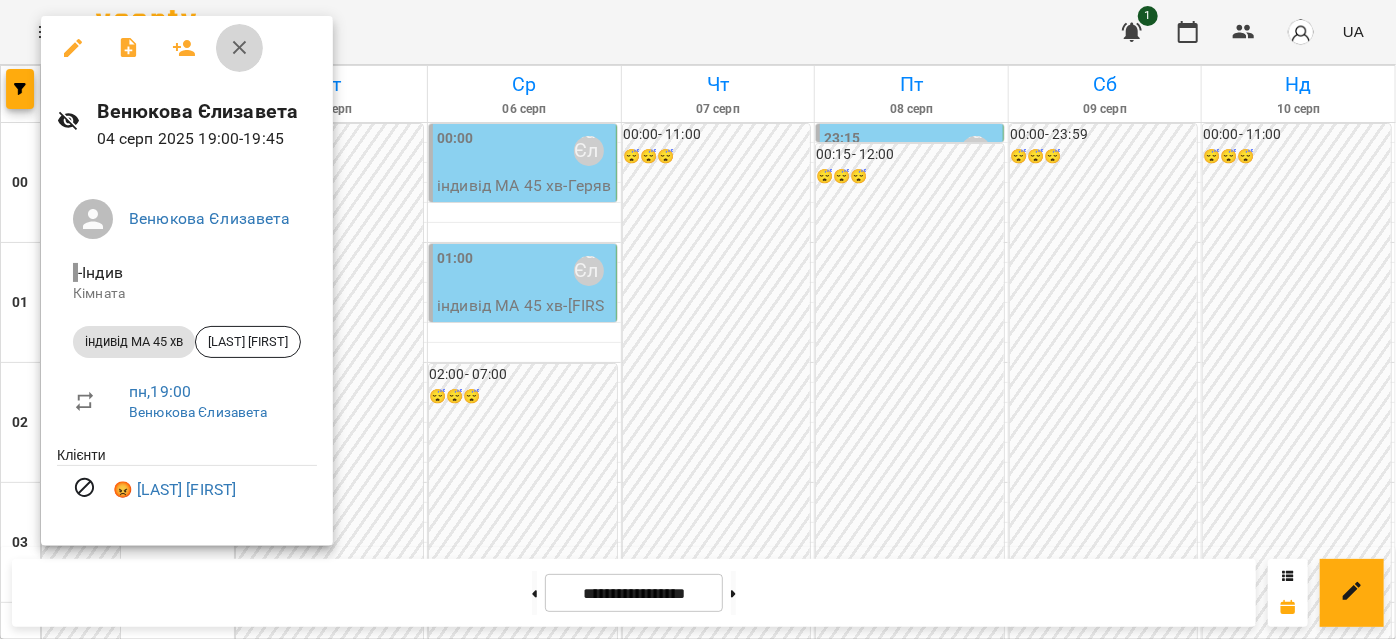 click 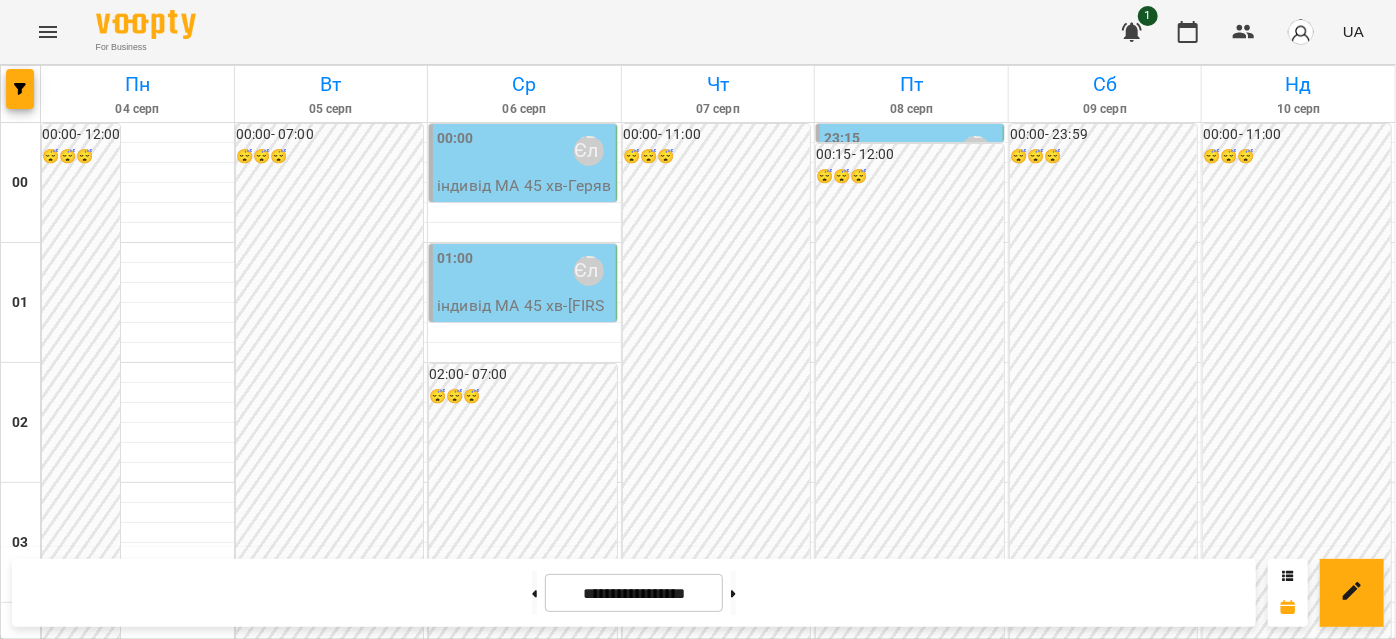scroll, scrollTop: 2181, scrollLeft: 0, axis: vertical 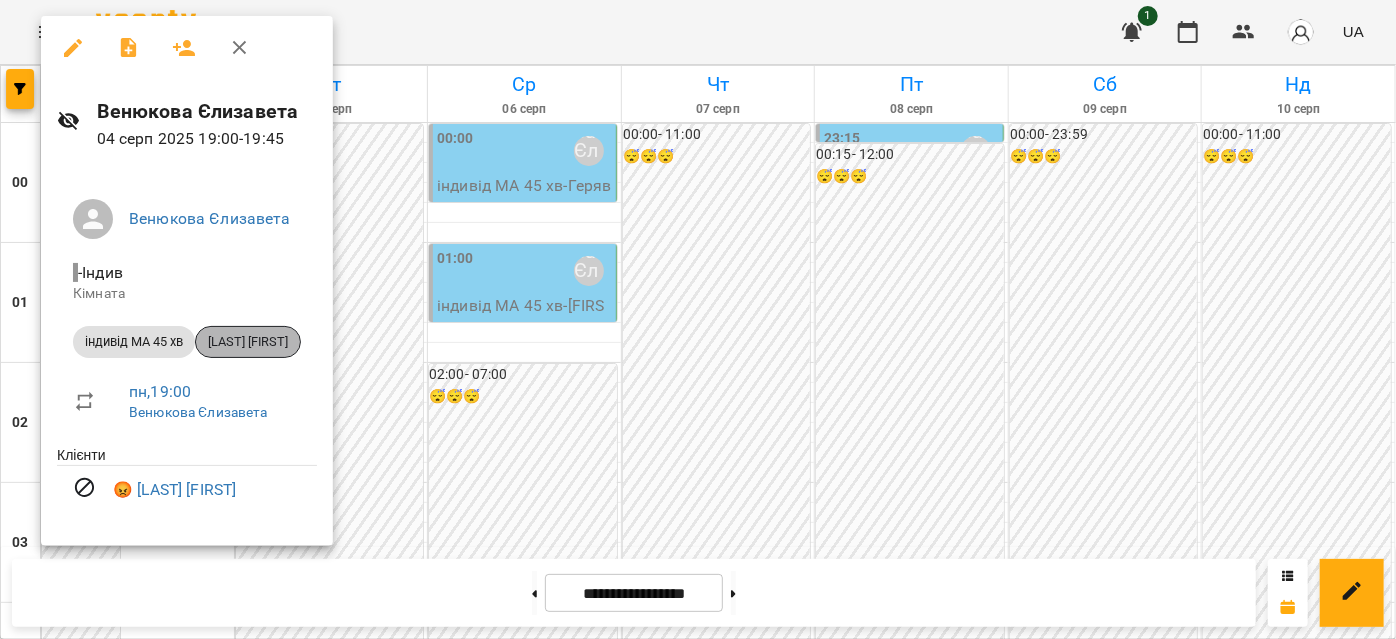 click on "[LAST] [FIRST]" at bounding box center (248, 342) 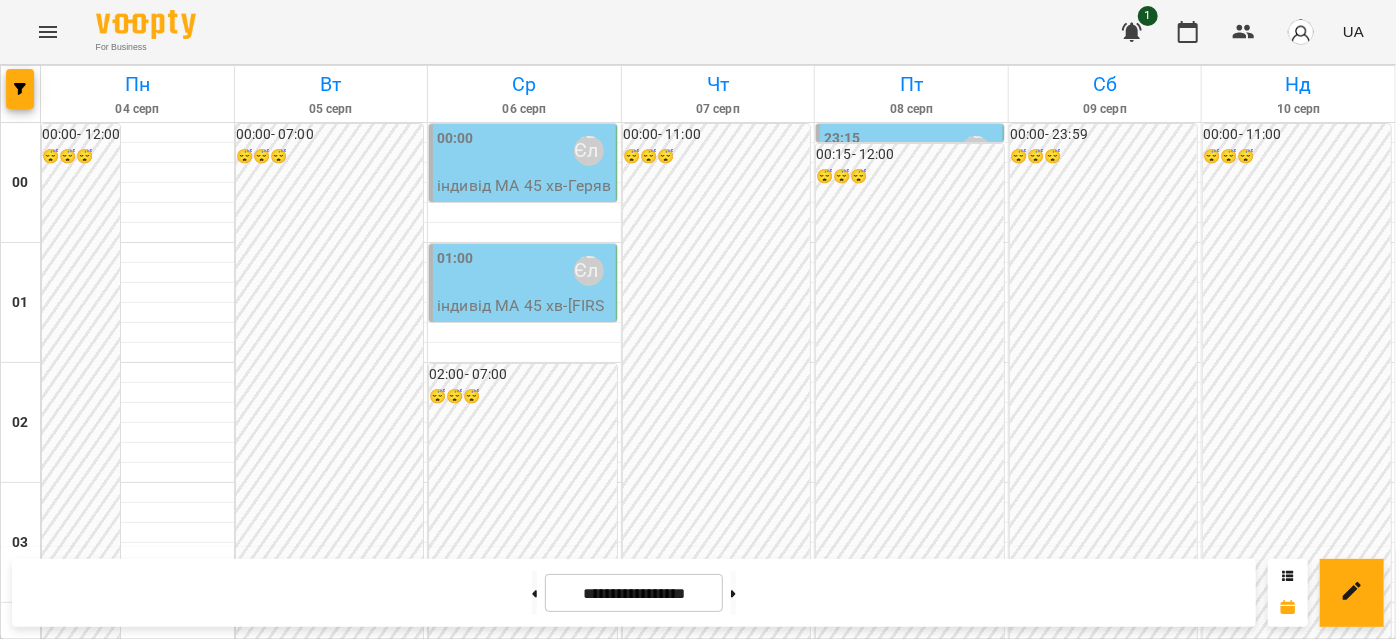 scroll, scrollTop: 2453, scrollLeft: 0, axis: vertical 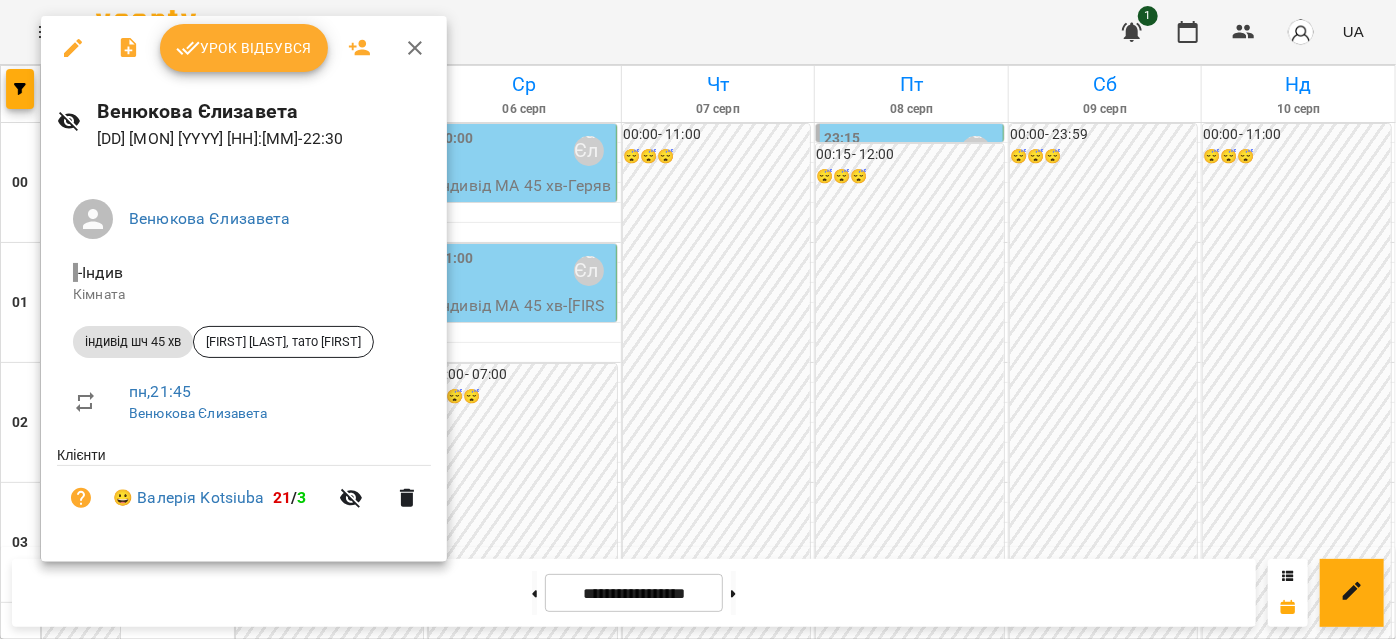 click 